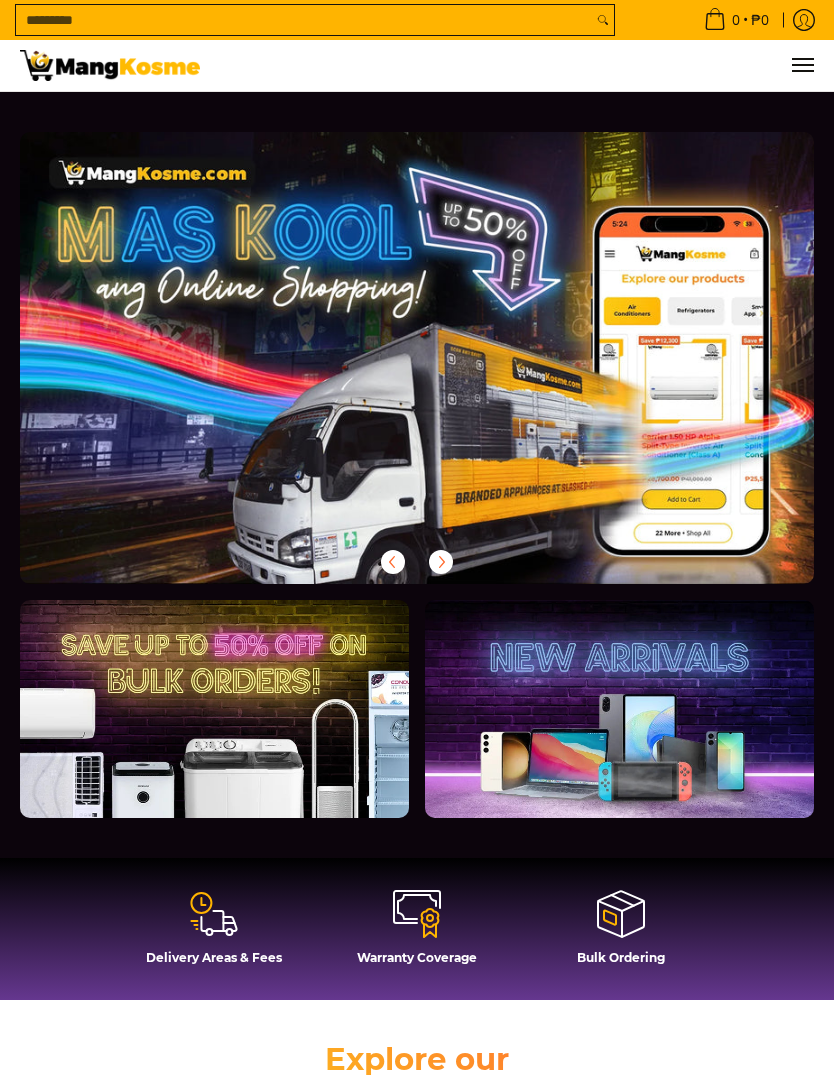 scroll, scrollTop: 0, scrollLeft: 0, axis: both 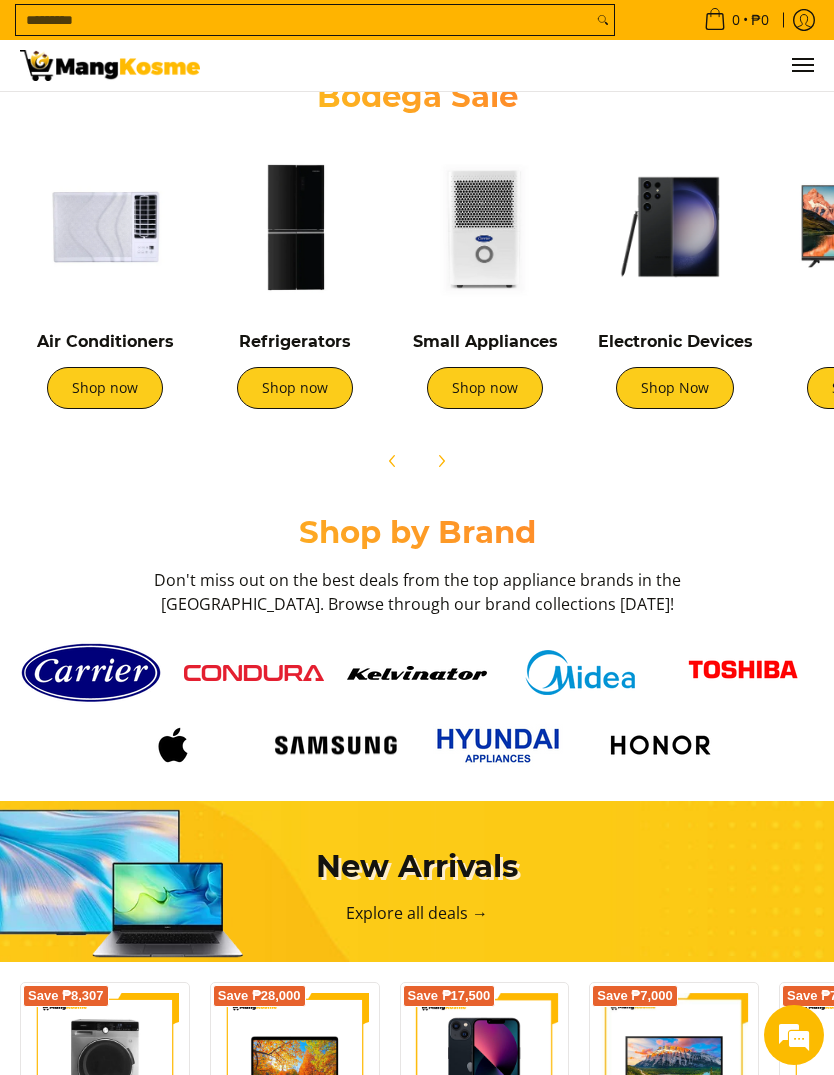 click at bounding box center [91, 673] 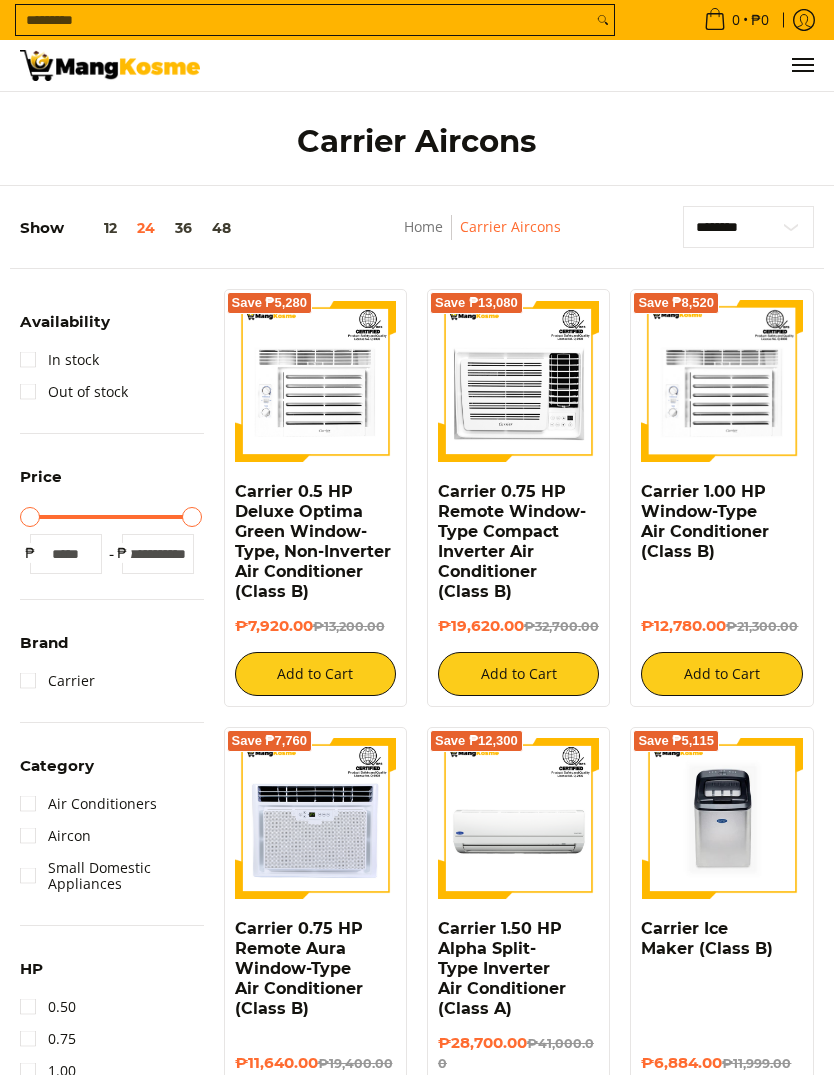 scroll, scrollTop: 0, scrollLeft: 0, axis: both 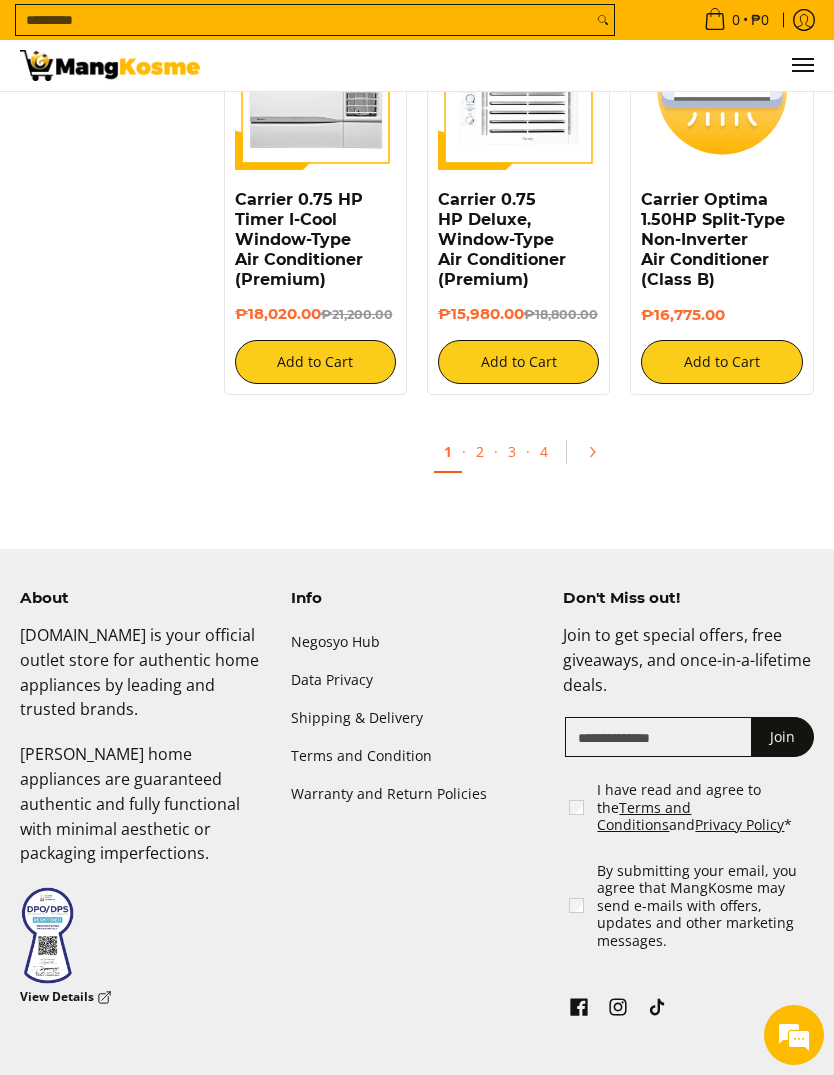 click on "2" at bounding box center [480, 451] 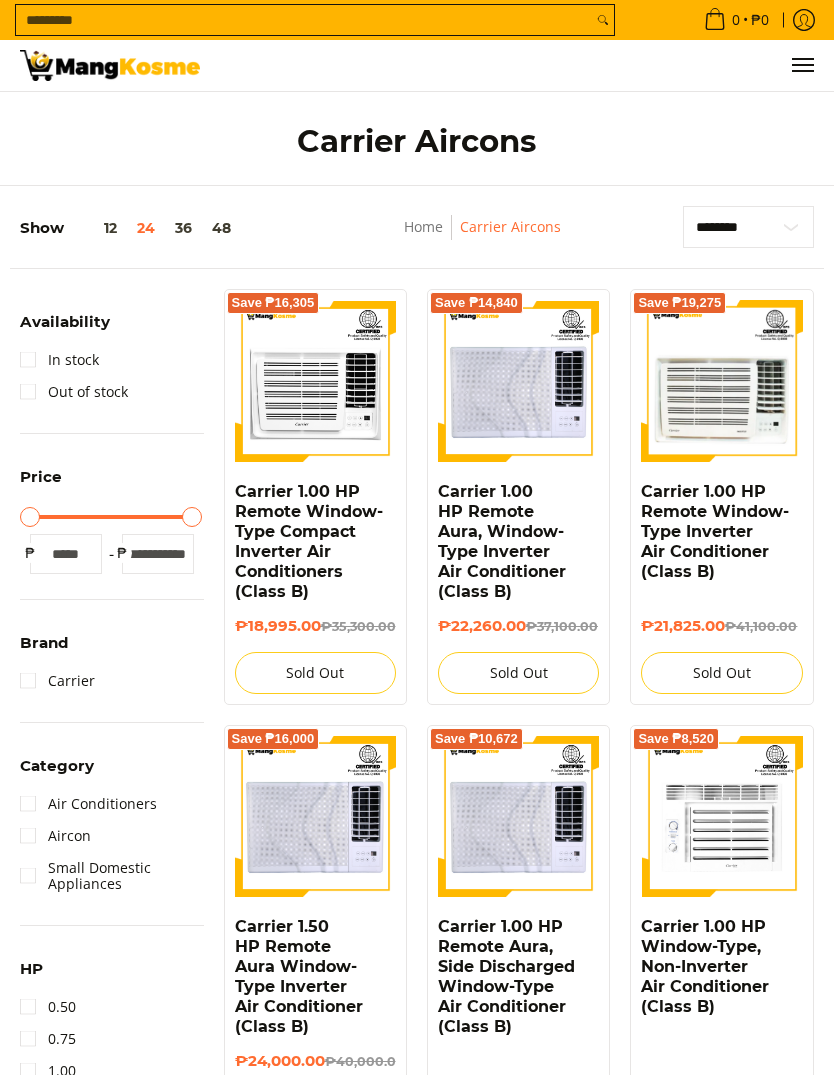 scroll, scrollTop: 0, scrollLeft: 0, axis: both 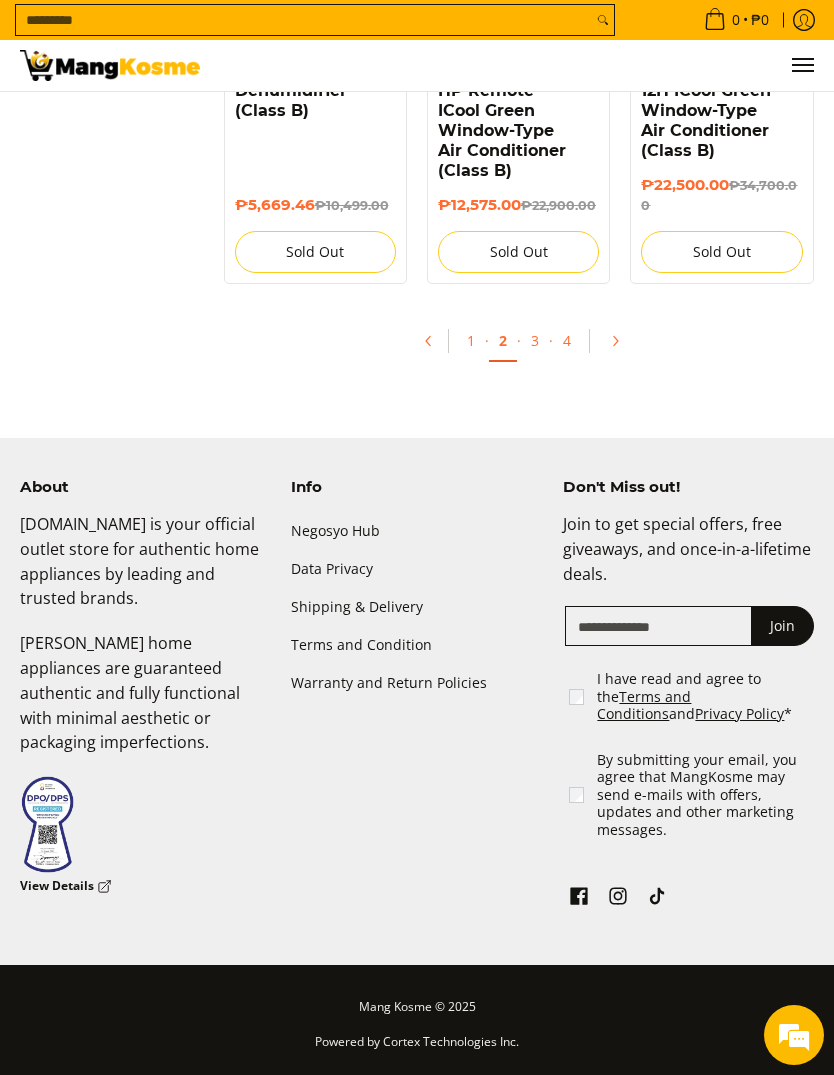 click on "3" at bounding box center (535, 340) 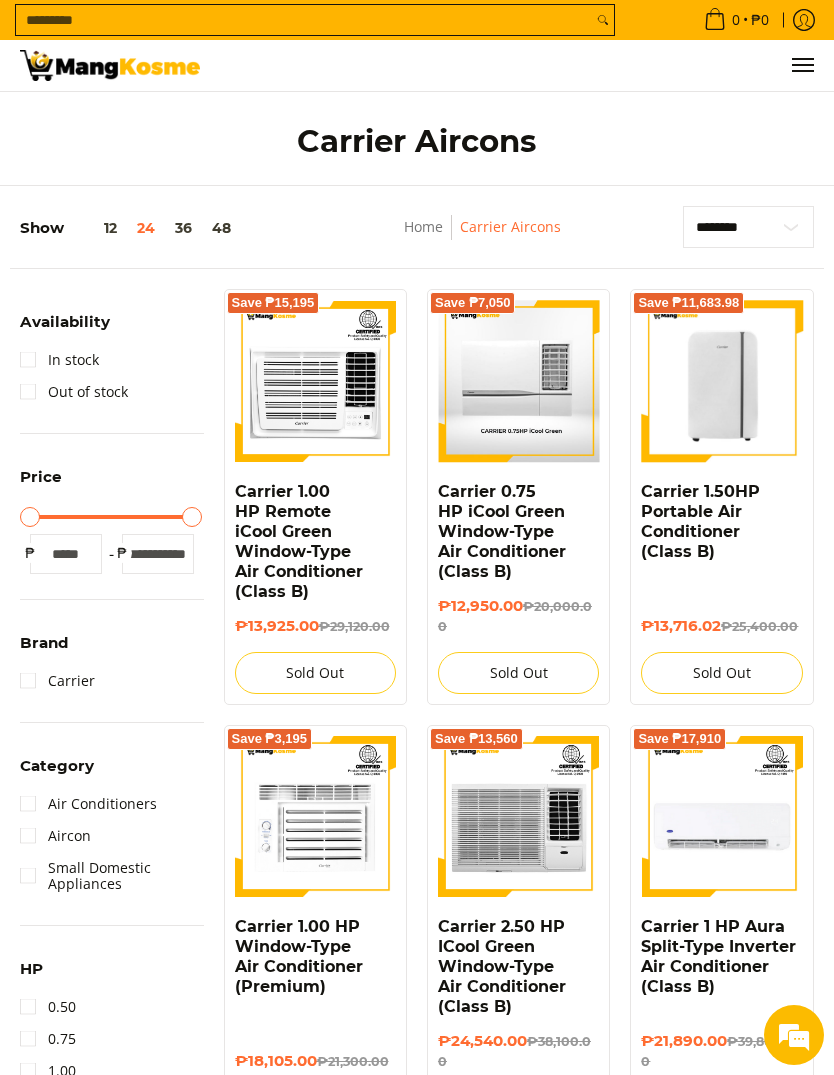 scroll, scrollTop: 0, scrollLeft: 0, axis: both 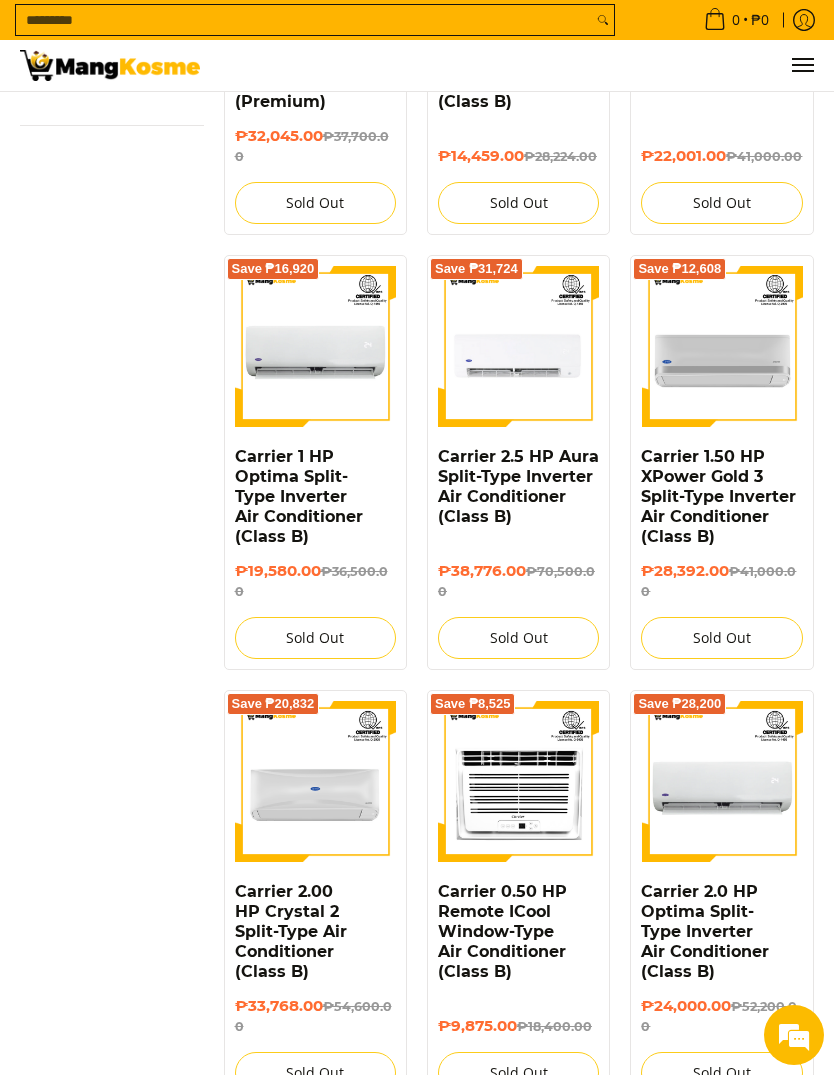 click on "Carrier 2.5 HP Aura Split-Type Inverter Air Conditioner (Class B)" at bounding box center (518, 486) 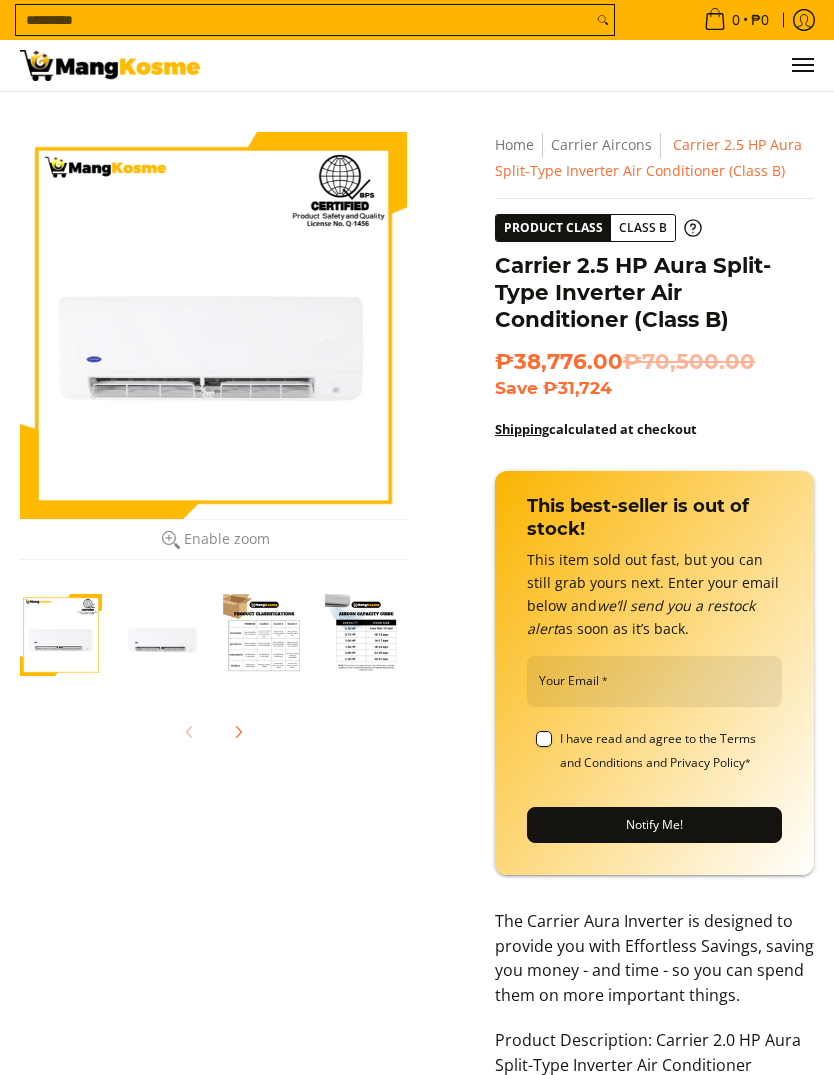 scroll, scrollTop: 0, scrollLeft: 0, axis: both 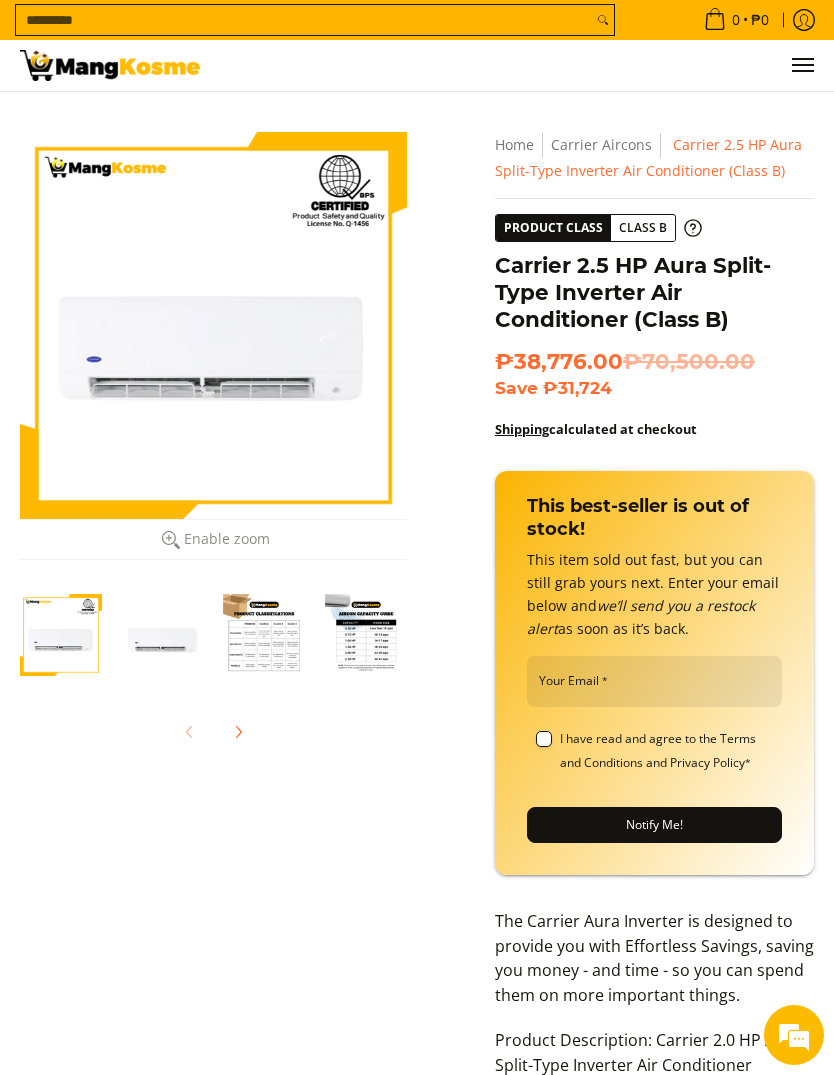 click on "Your Email
*" at bounding box center (654, 681) 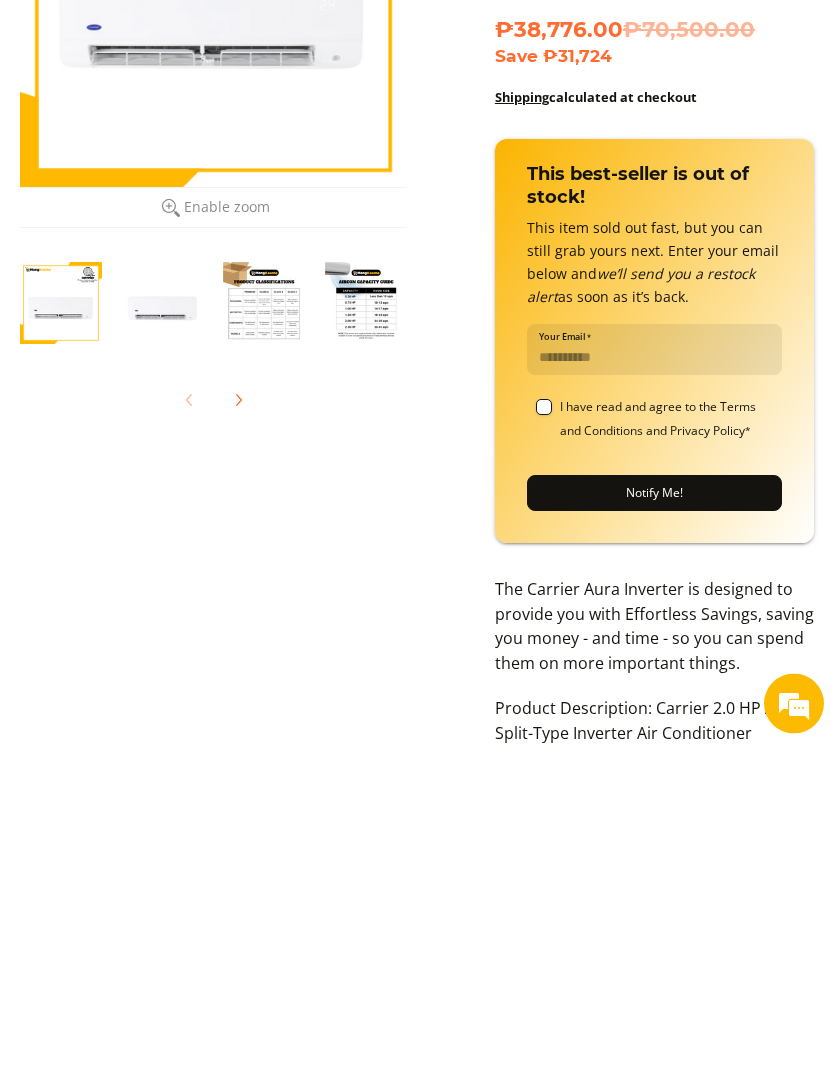scroll, scrollTop: 0, scrollLeft: 0, axis: both 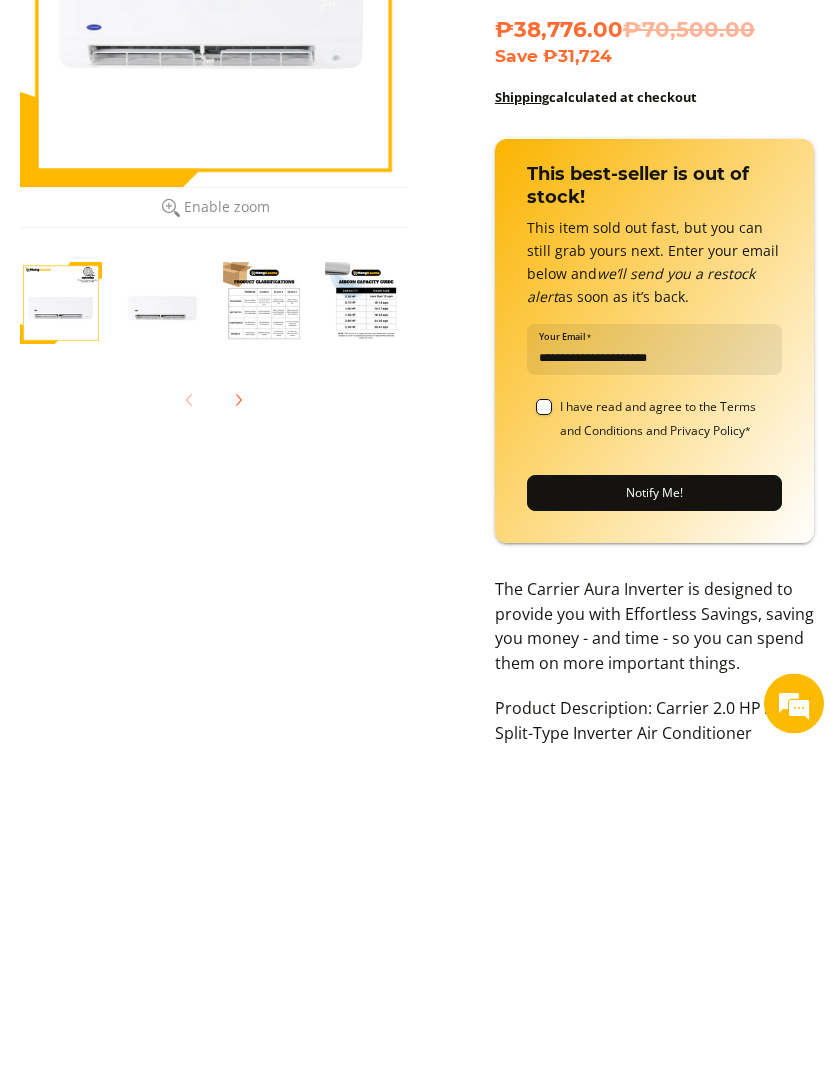 type on "**********" 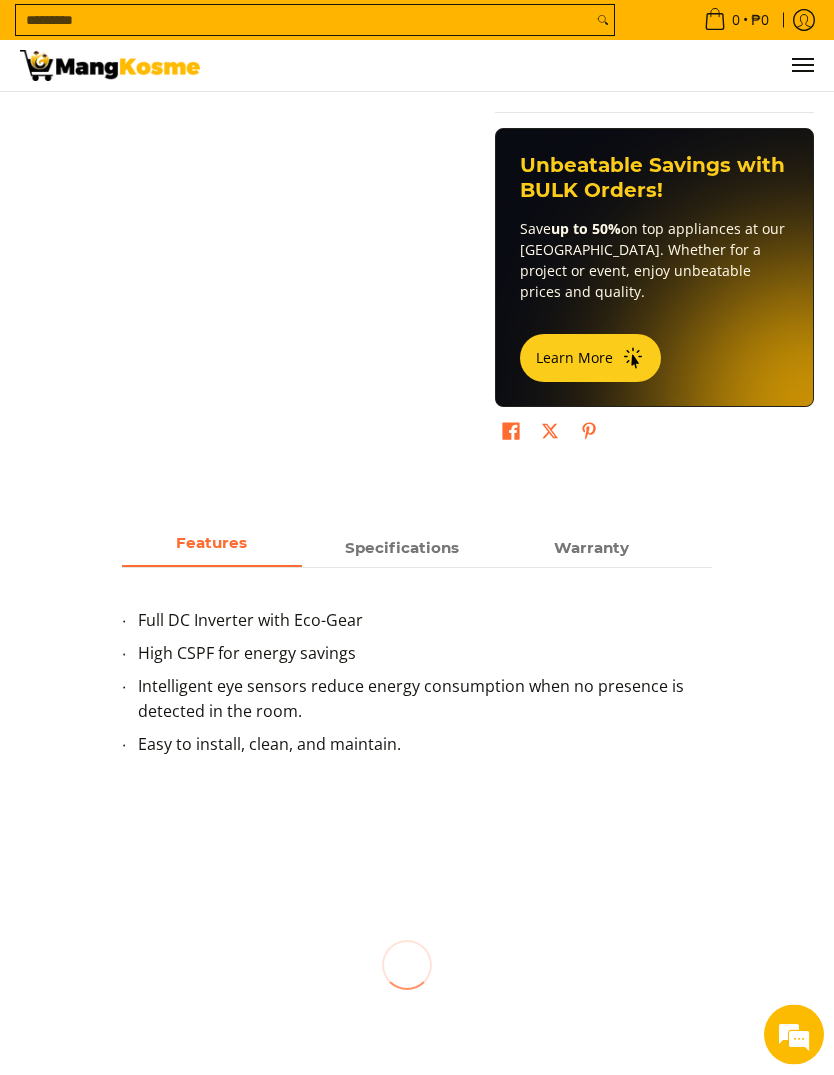 scroll, scrollTop: 1637, scrollLeft: 0, axis: vertical 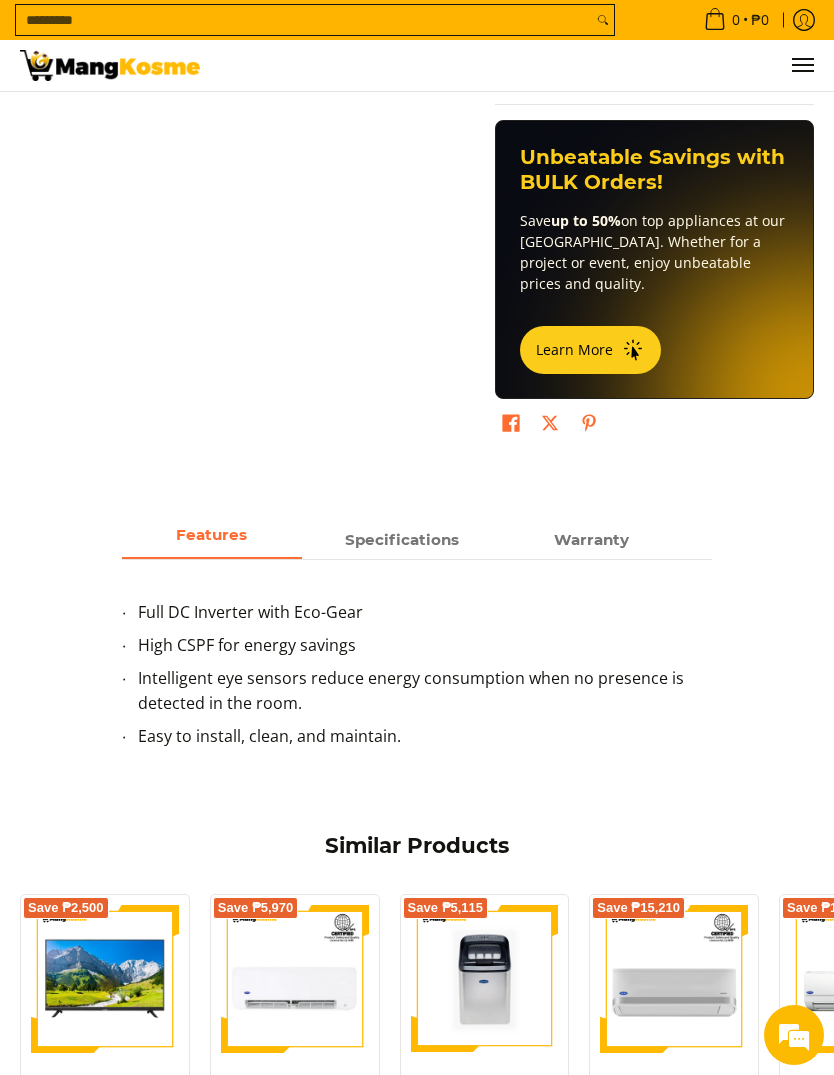 click on "Full DC Inverter with Eco-Gear
High CSPF for energy savings
Intelligent eye sensors reduce energy consumption when no presence is detected in the room.
Easy to install, clean, and maintain." at bounding box center [417, 665] 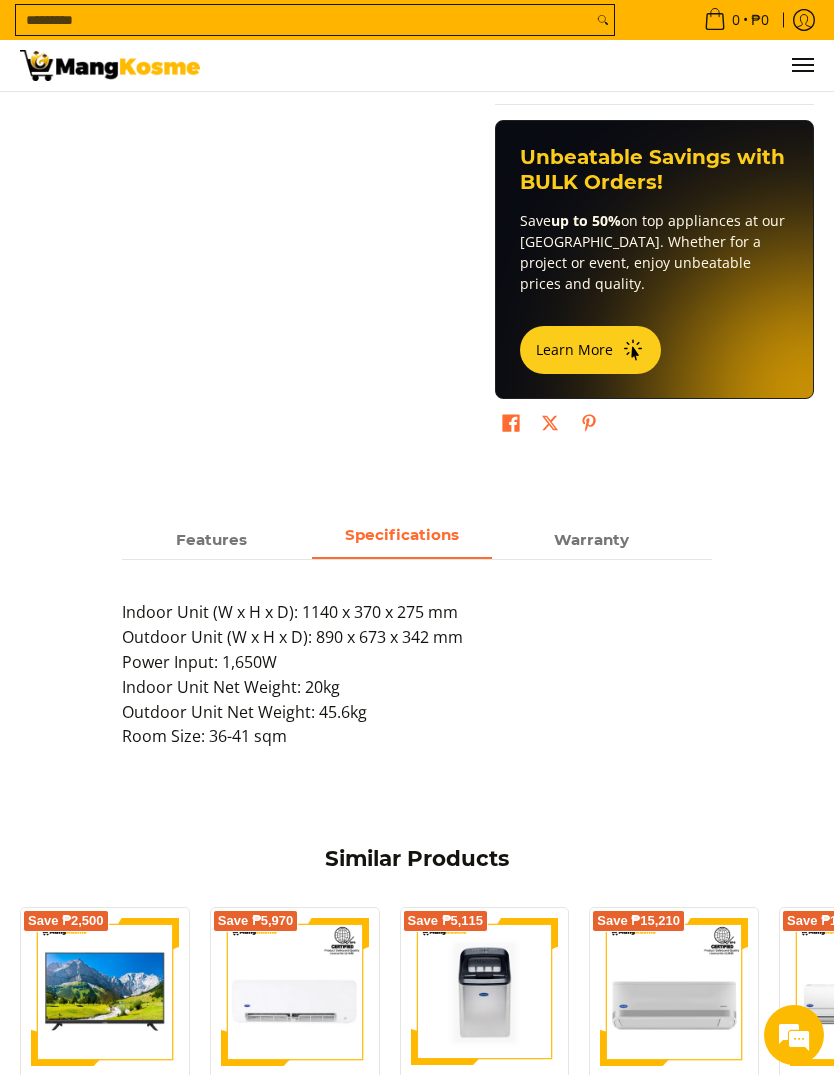 click on "Features" at bounding box center (212, 539) 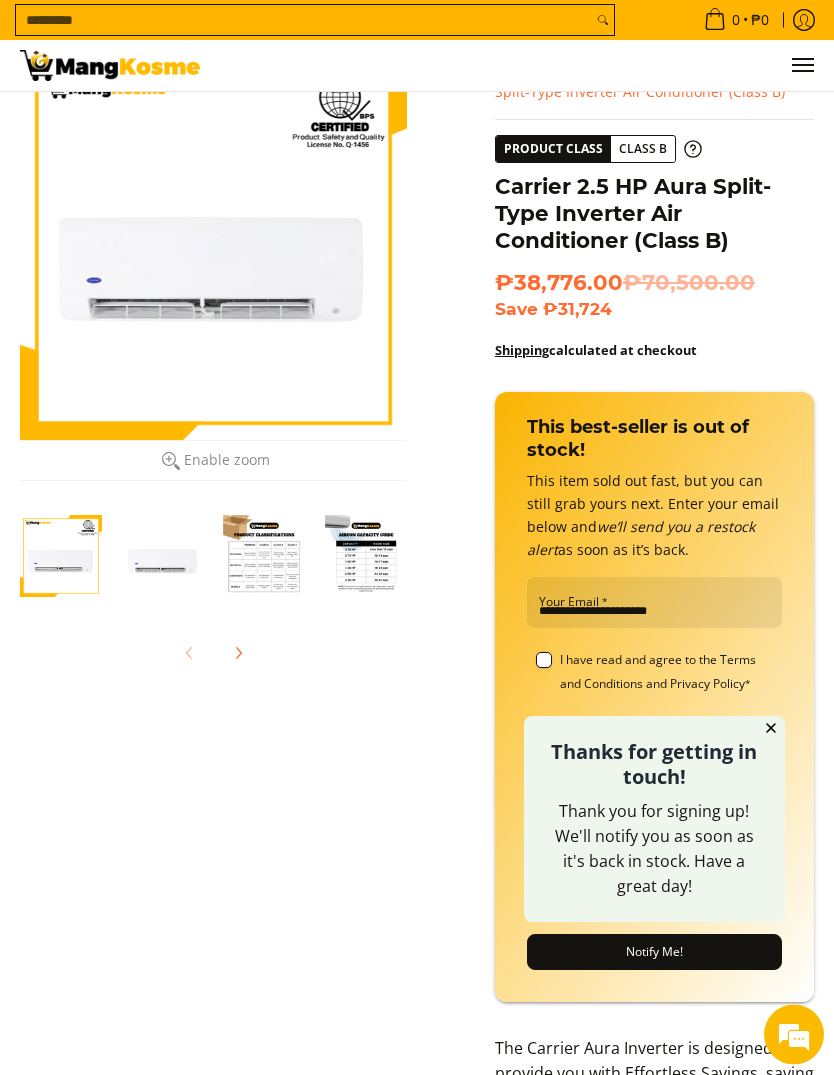 scroll, scrollTop: 0, scrollLeft: 0, axis: both 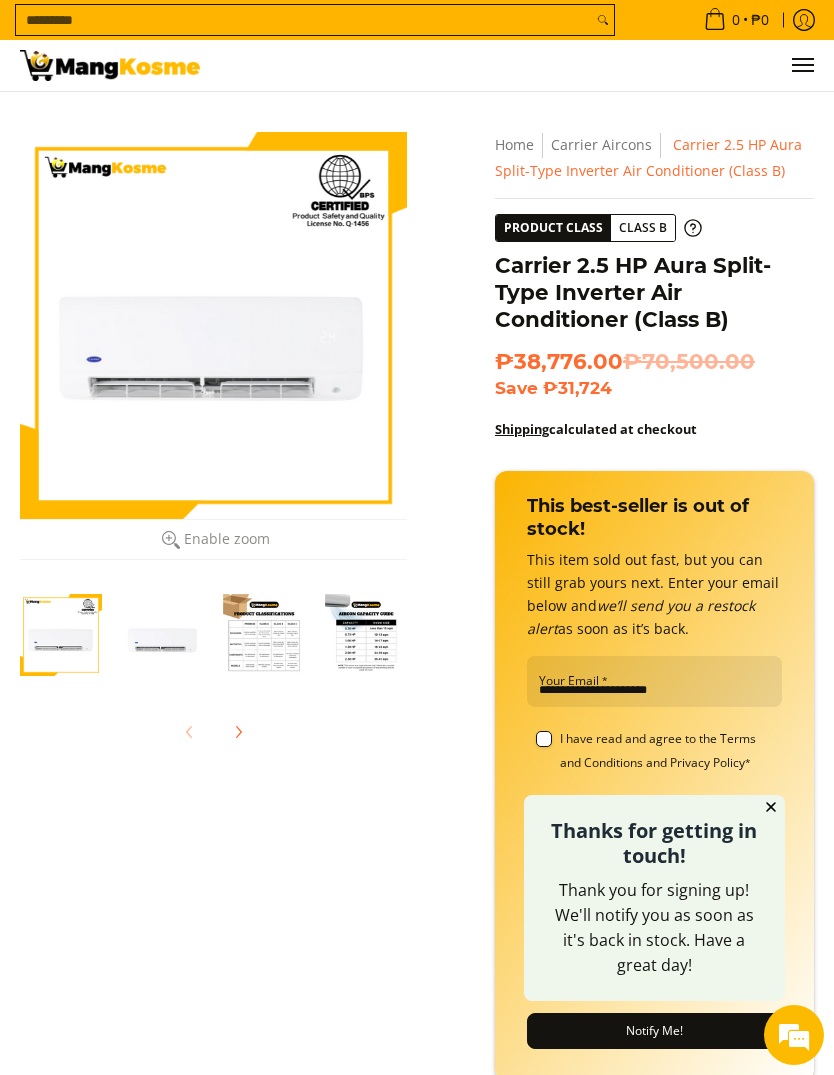 click at bounding box center [265, 635] 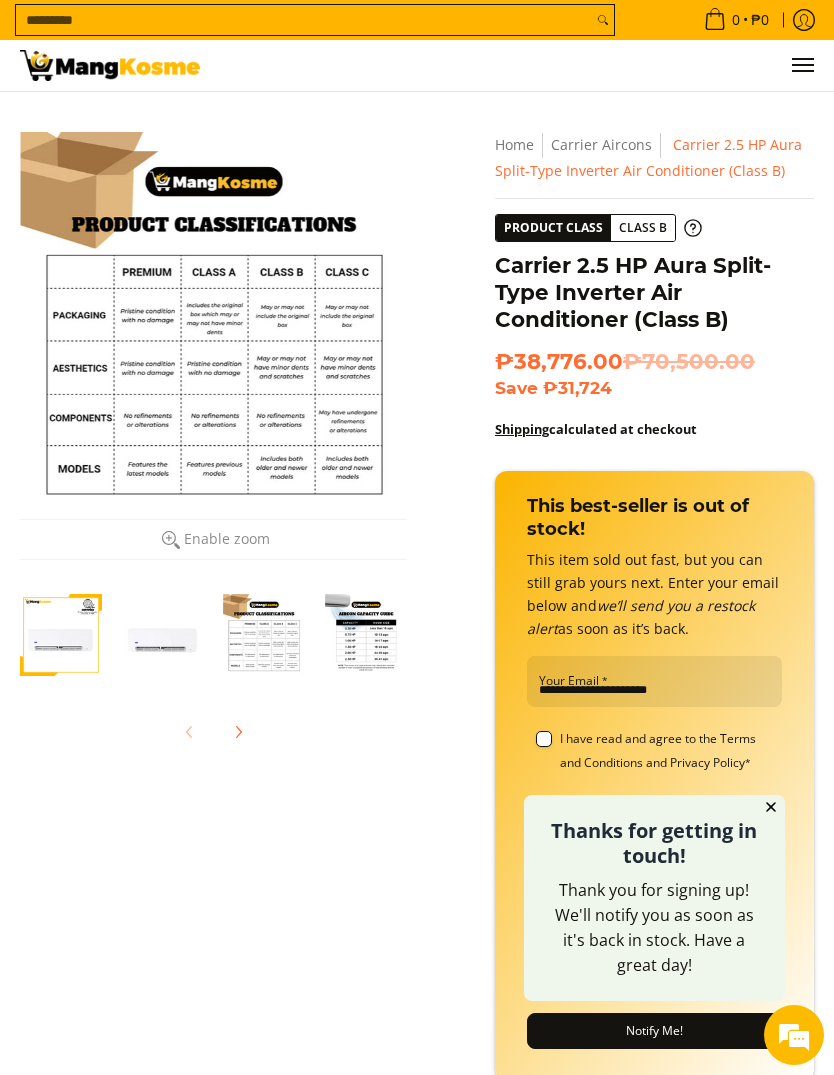 click at bounding box center [265, 635] 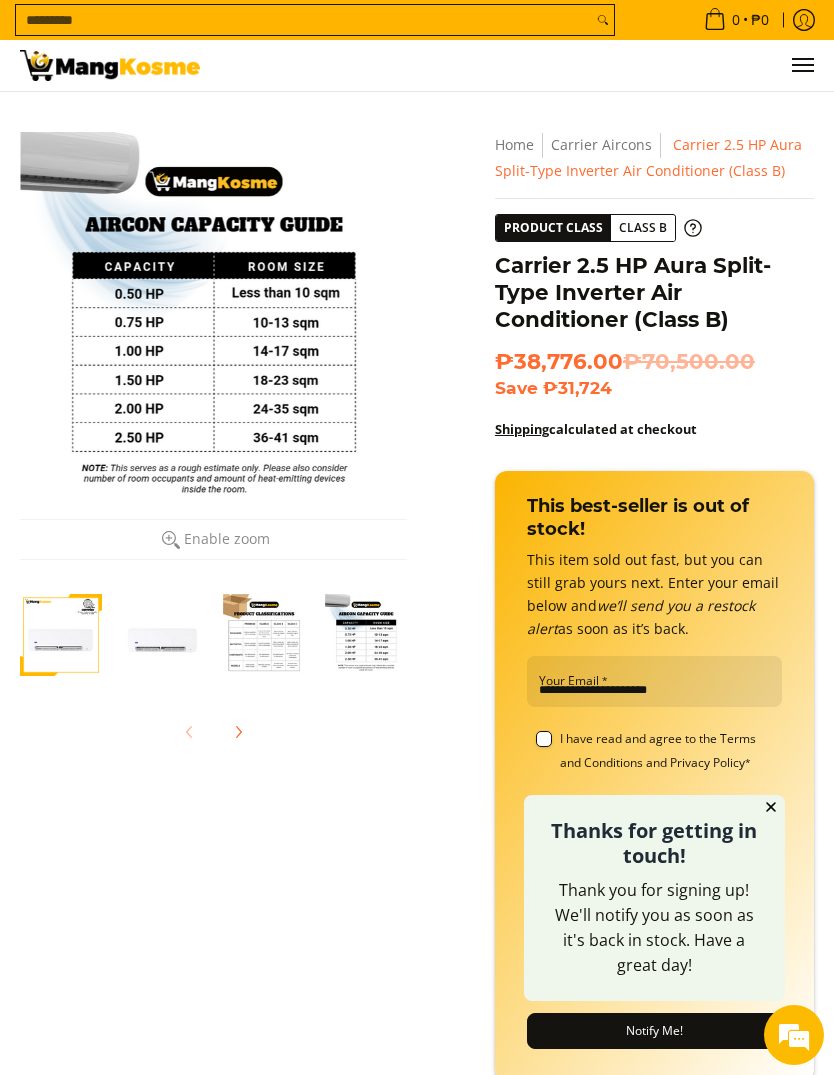 click 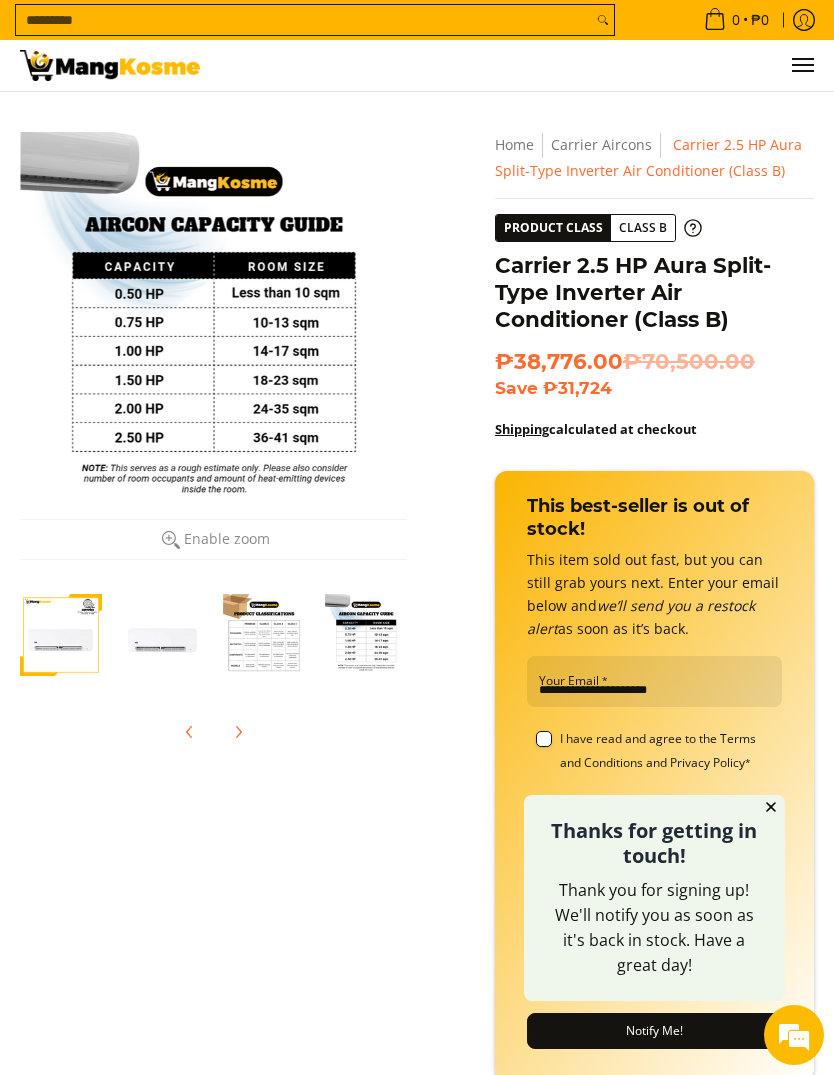 scroll, scrollTop: 0, scrollLeft: 204, axis: horizontal 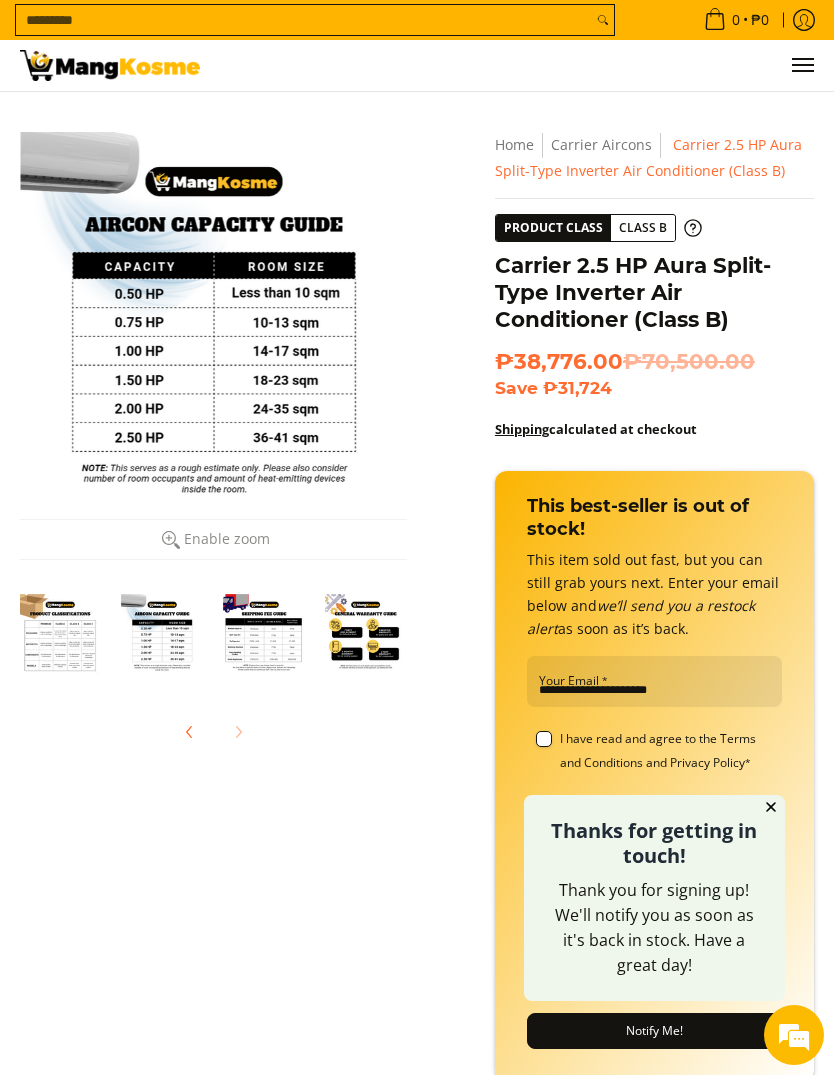 click at bounding box center [366, 635] 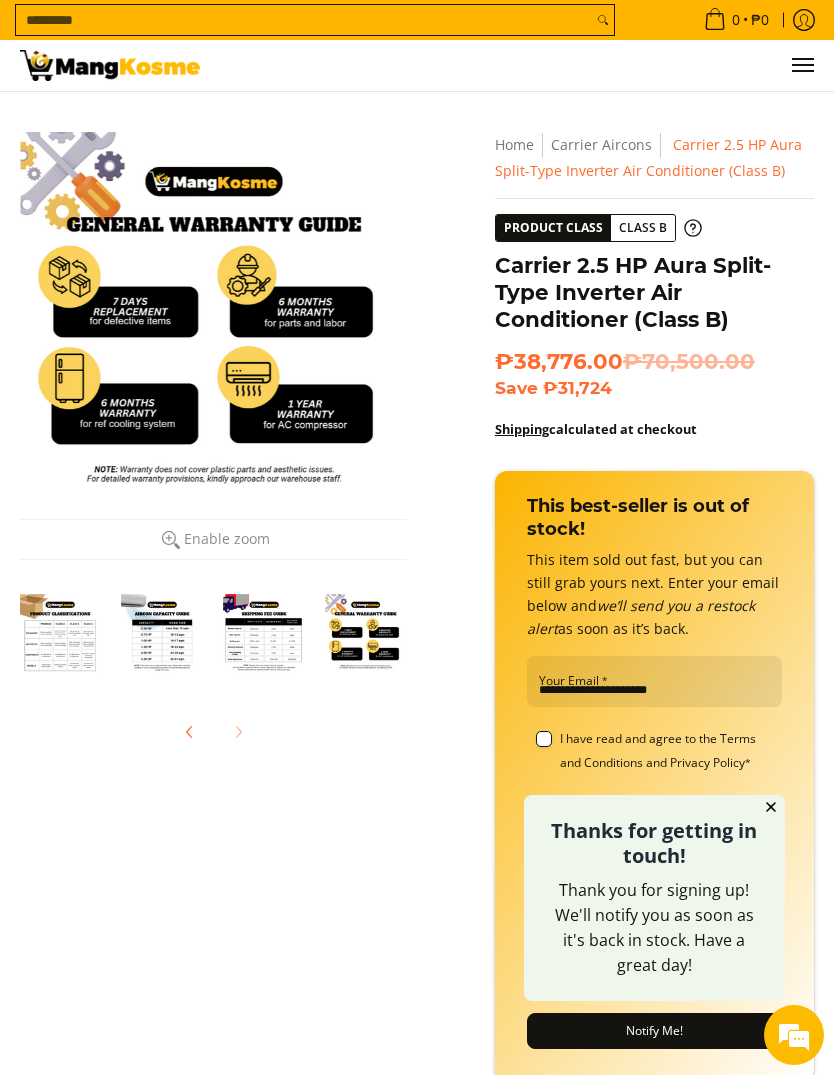 click at bounding box center (264, 635) 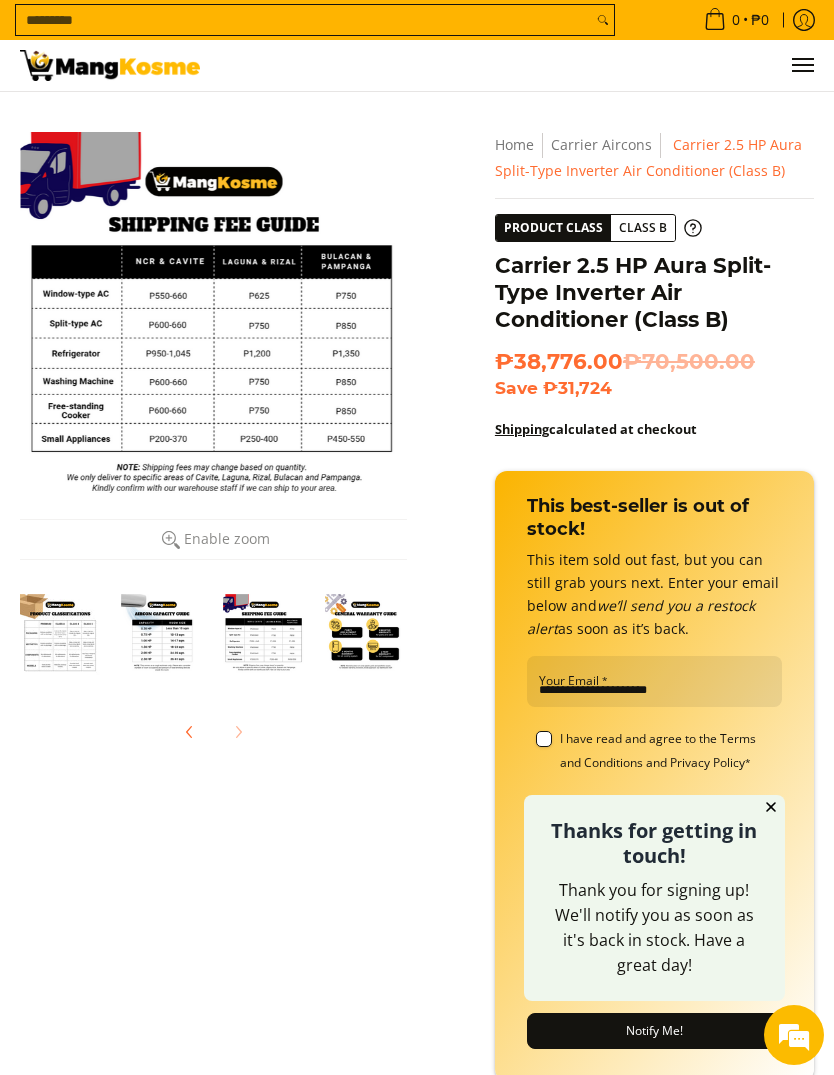 click on "Product Class" at bounding box center [553, 228] 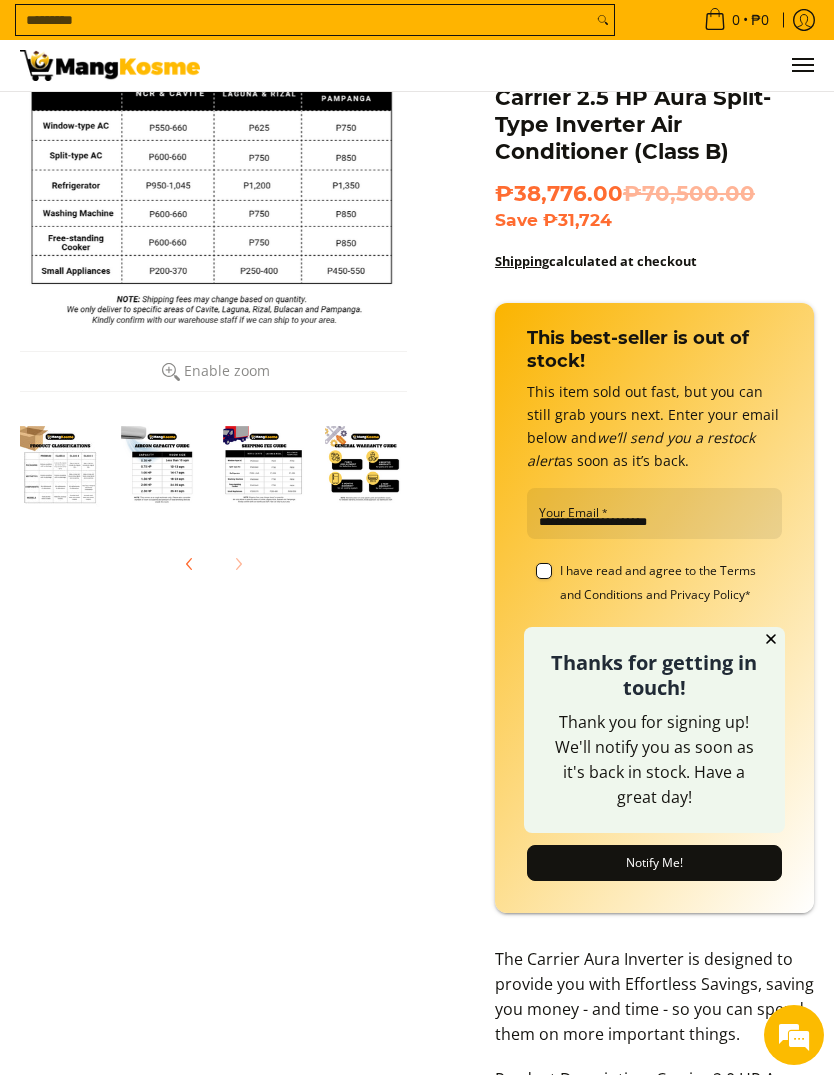 scroll, scrollTop: 0, scrollLeft: 0, axis: both 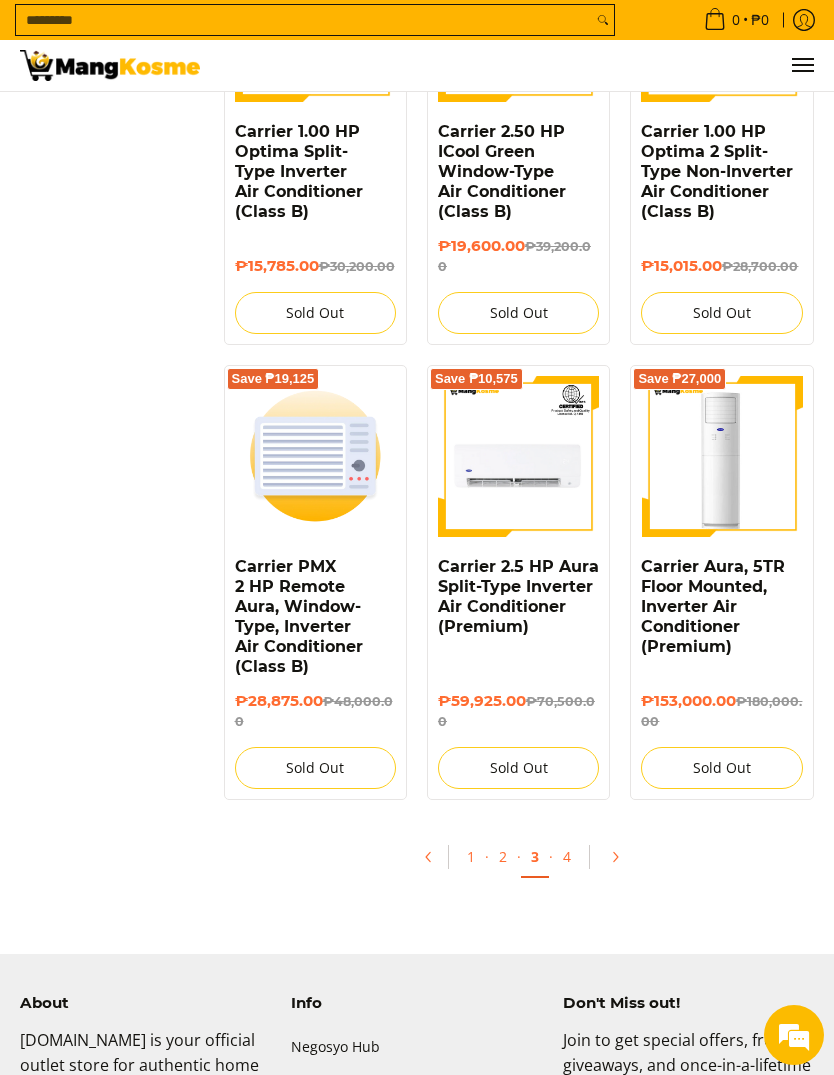 click on "4" at bounding box center (567, 856) 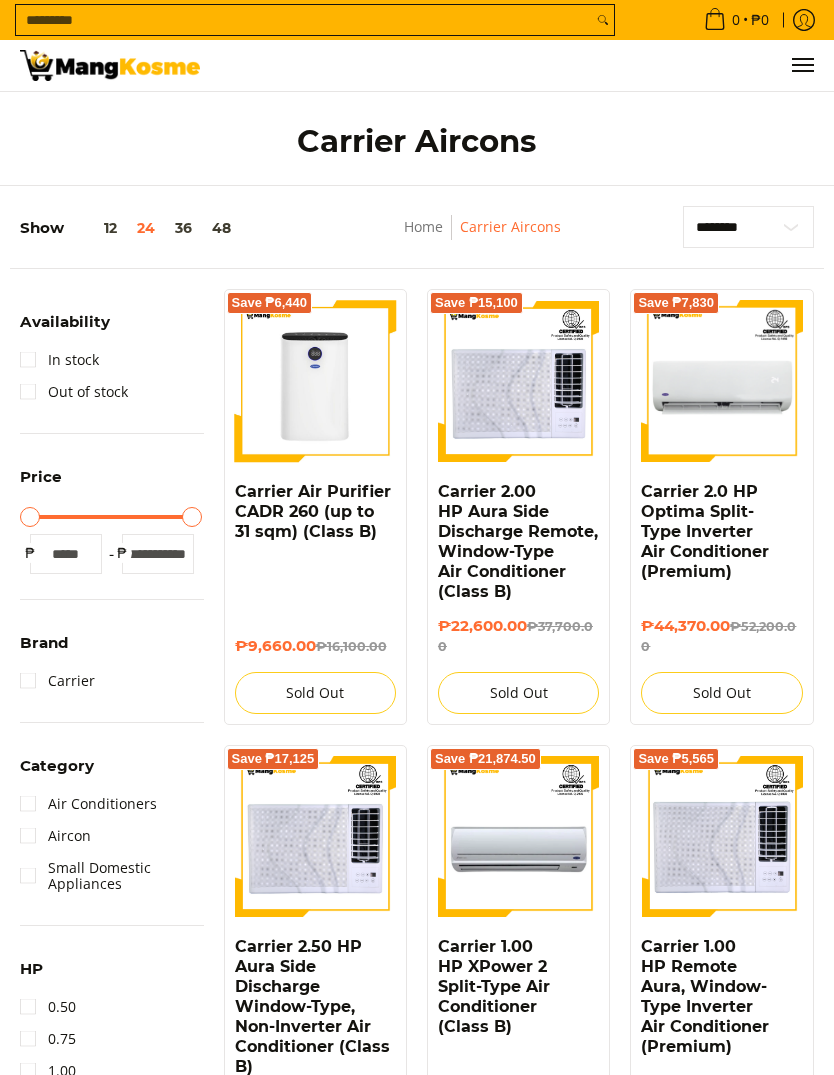 scroll, scrollTop: 0, scrollLeft: 0, axis: both 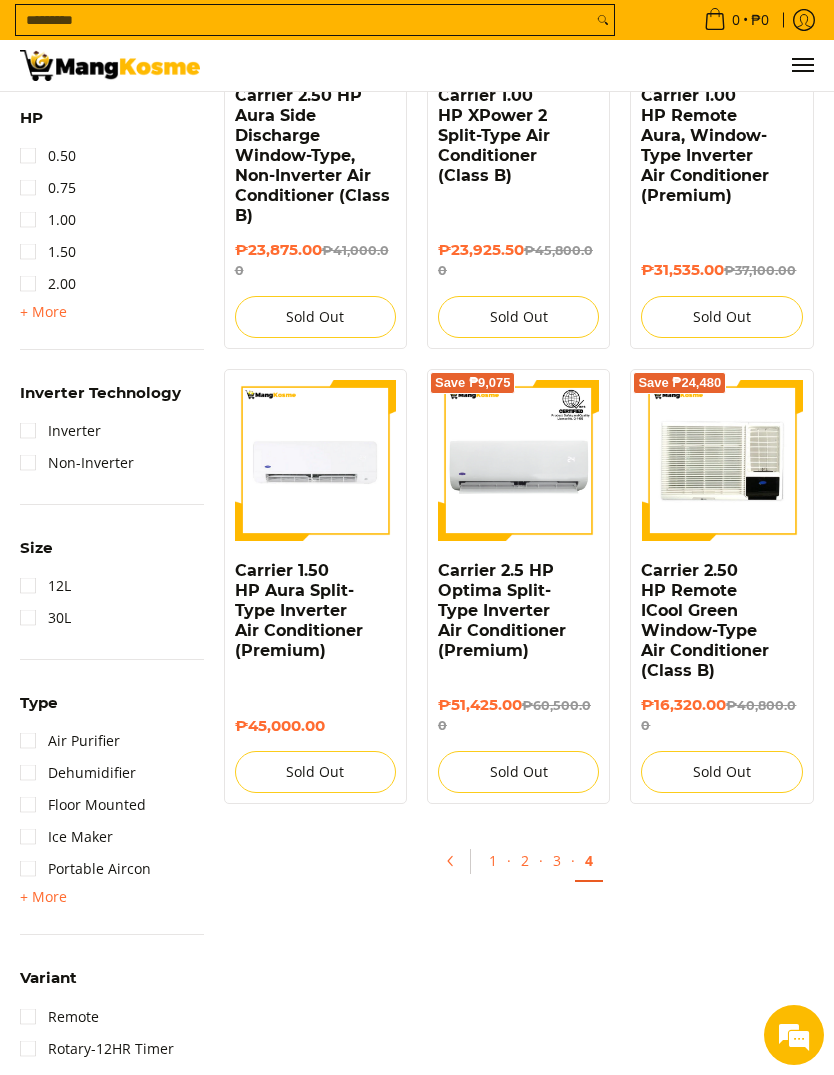 click on "Carrier 2.5 HP Optima Split-Type Inverter Air Conditioner (Premium)" at bounding box center [518, 618] 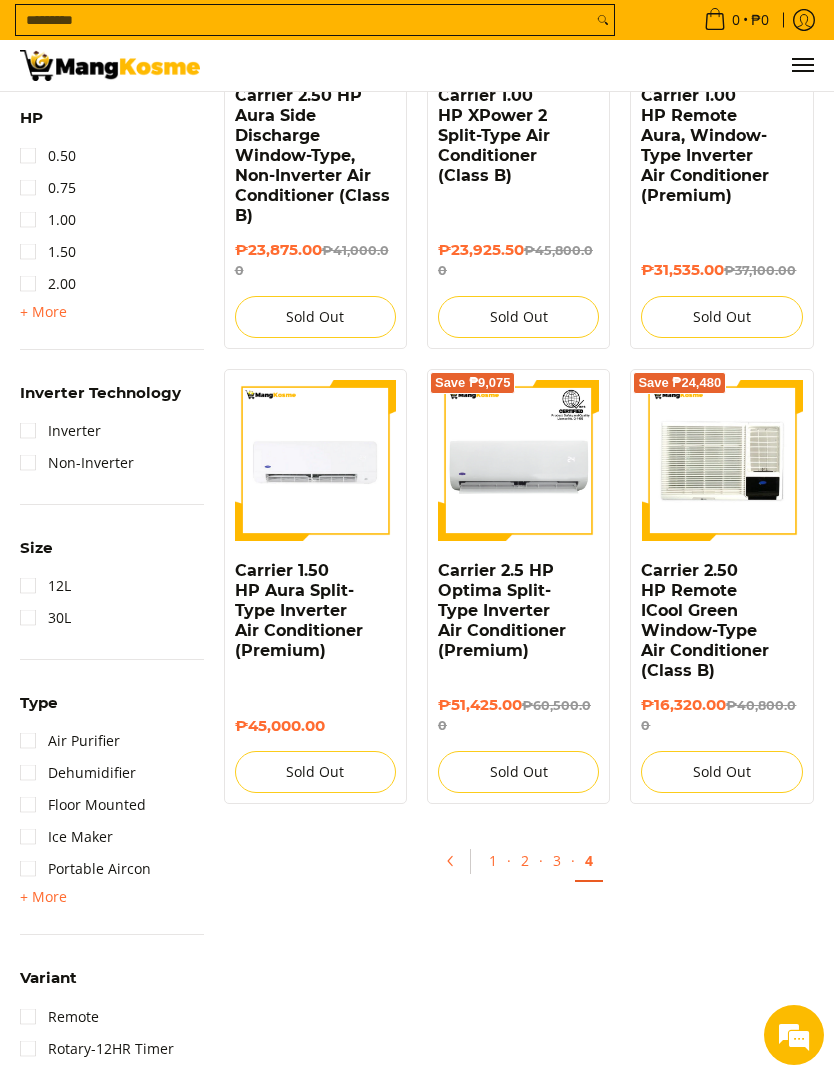 click on "Carrier 2.5 HP Optima Split-Type Inverter Air Conditioner (Premium)" at bounding box center (502, 610) 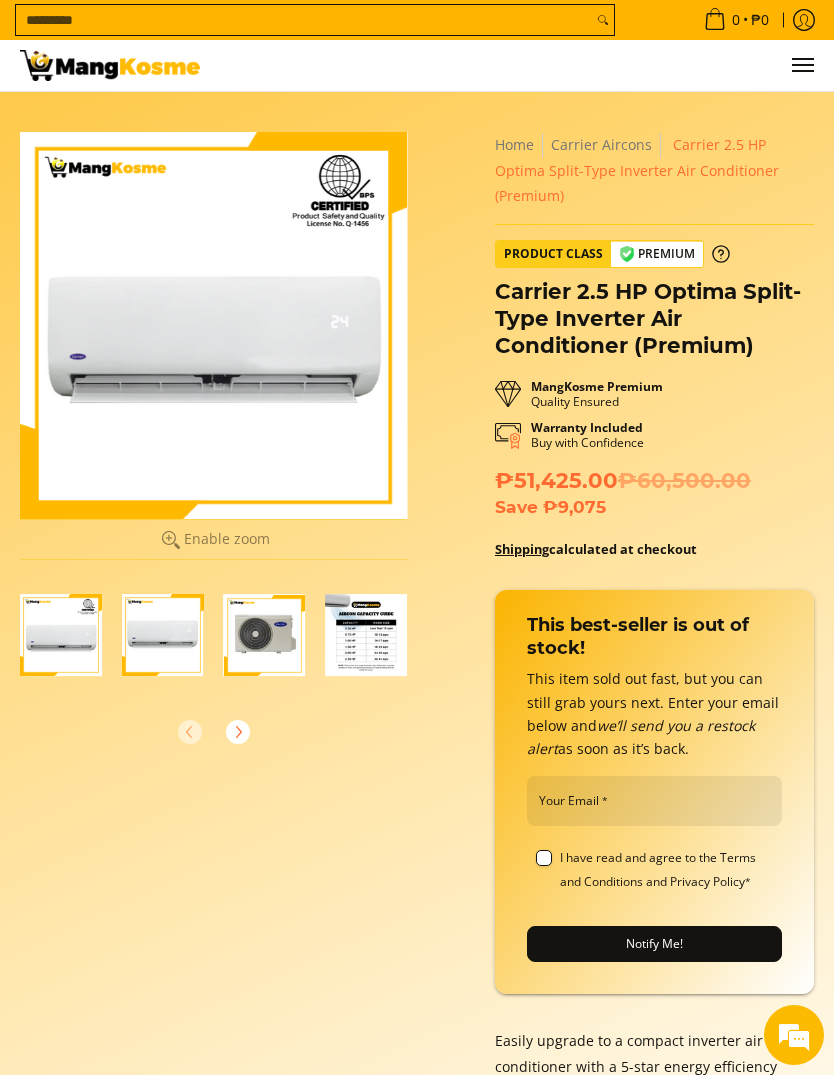 scroll, scrollTop: 0, scrollLeft: 0, axis: both 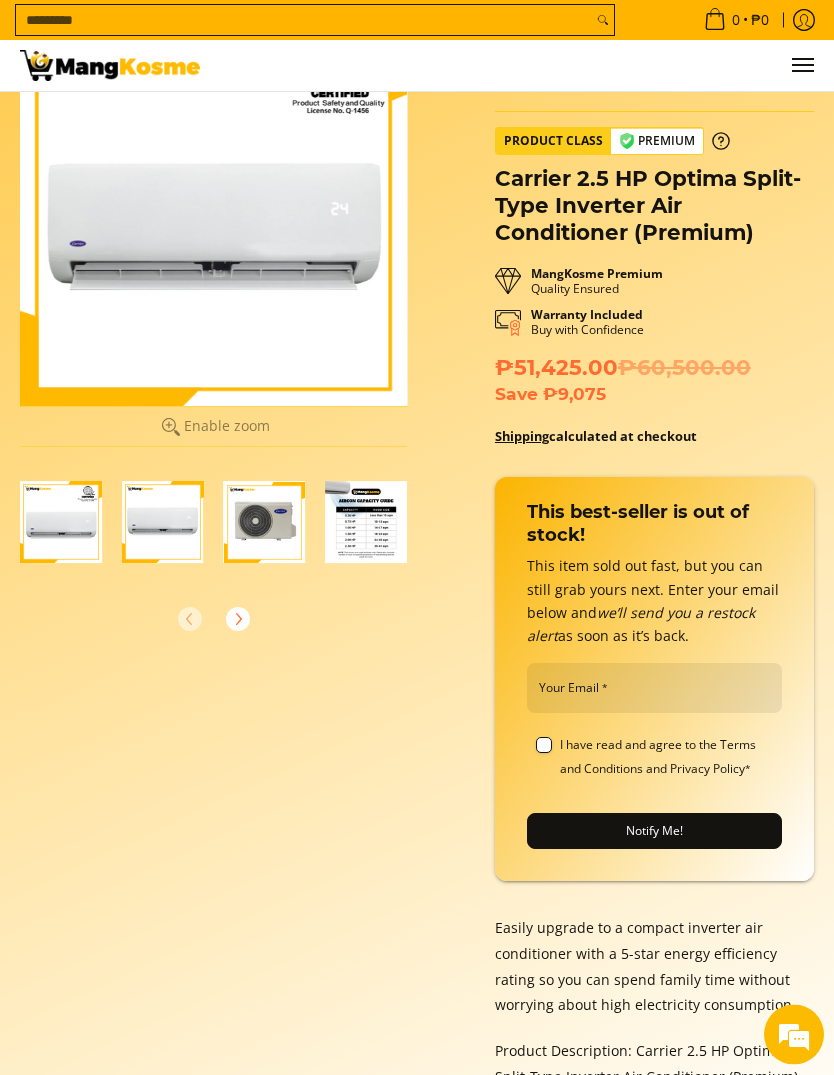 click at bounding box center (366, 523) 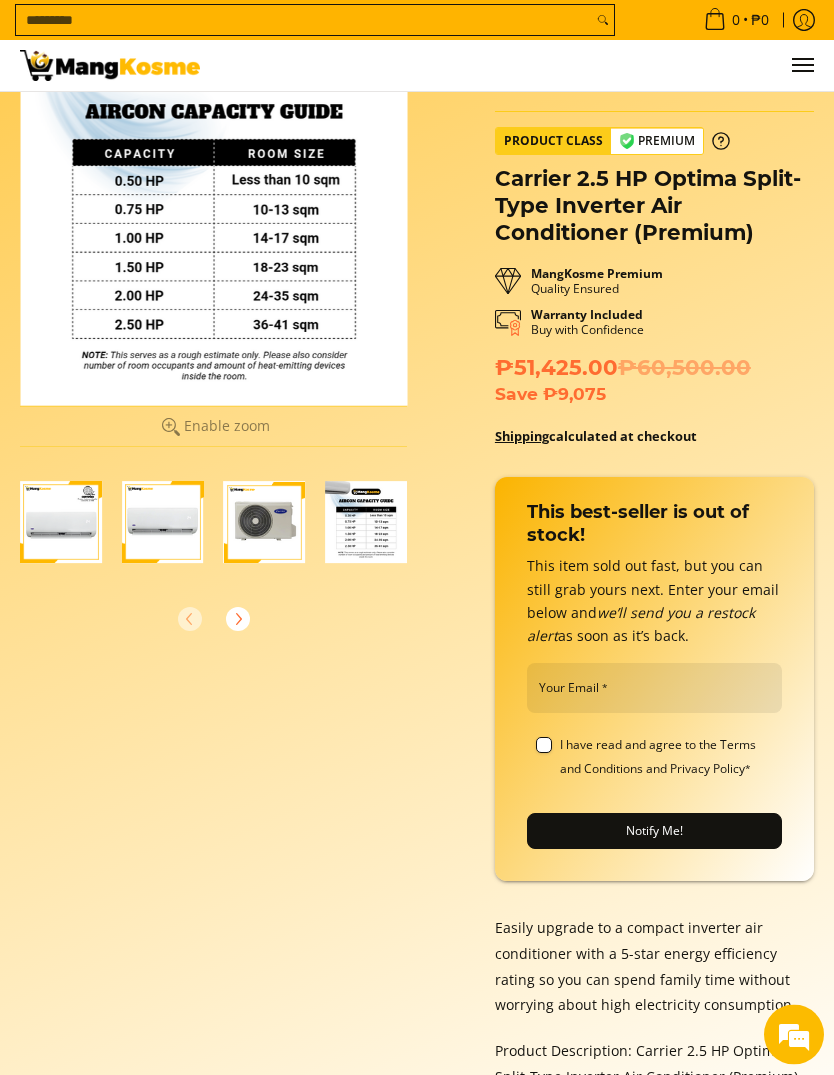 scroll, scrollTop: 113, scrollLeft: 0, axis: vertical 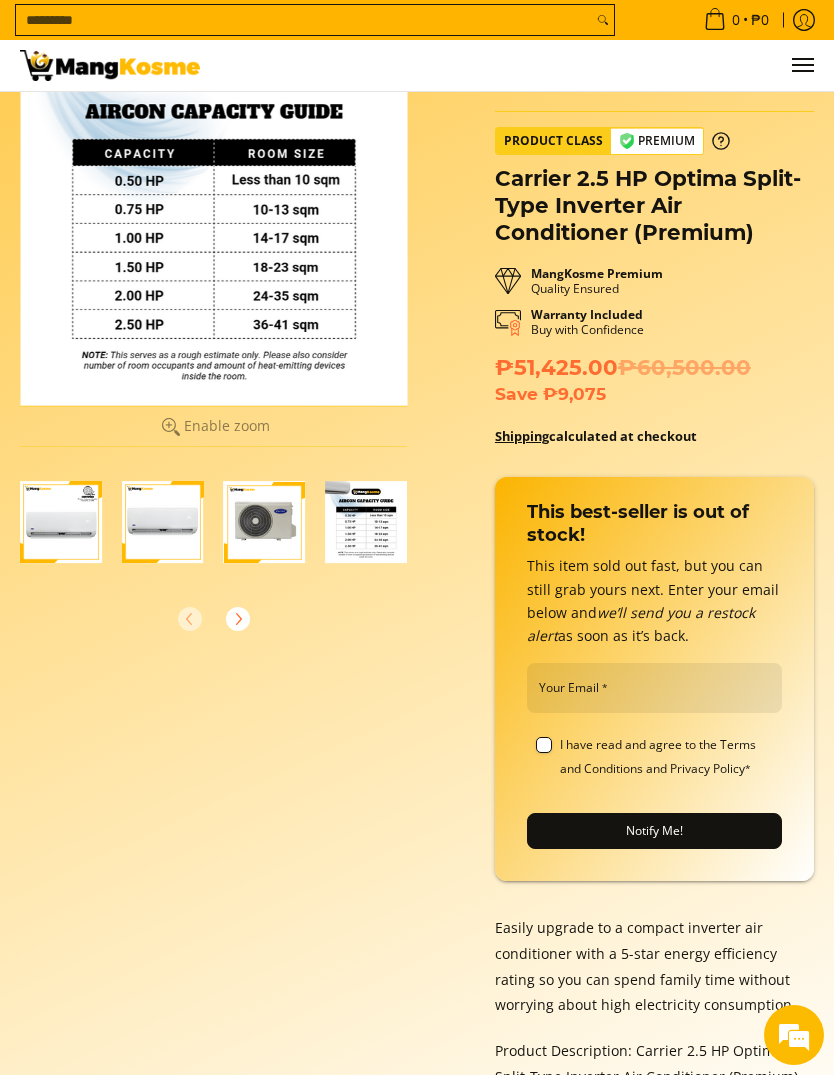 click at bounding box center [265, 522] 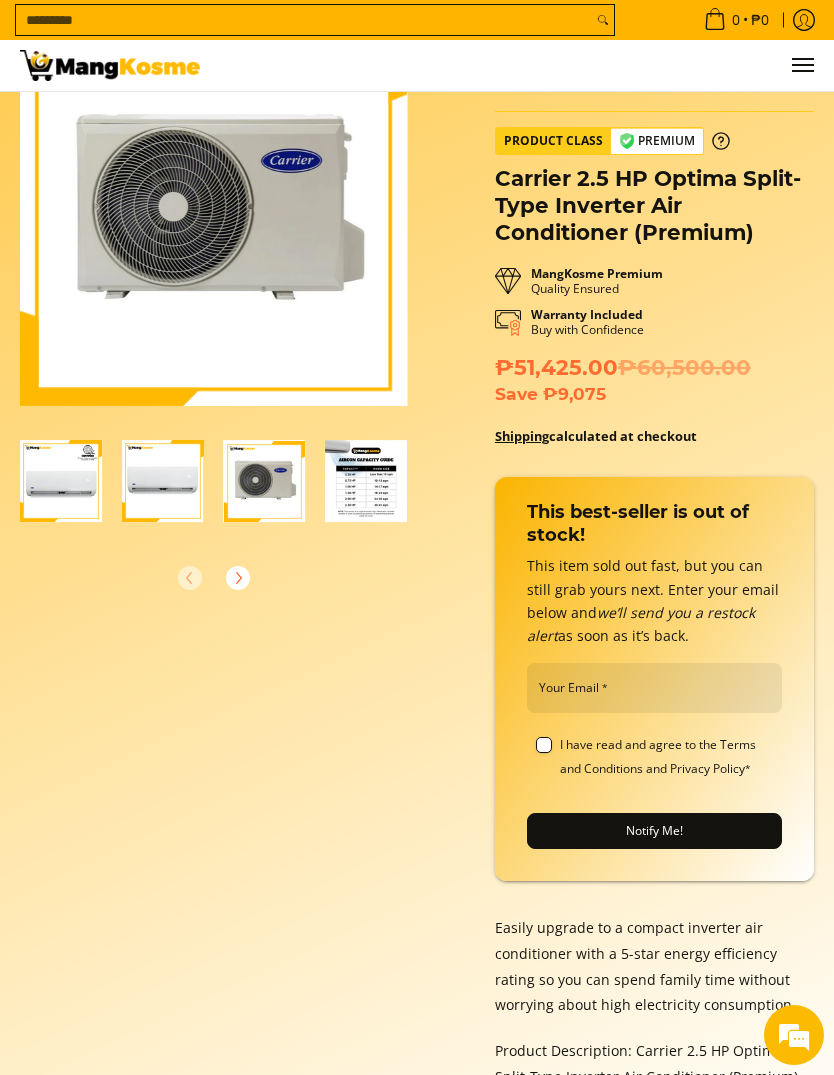 click at bounding box center (163, 481) 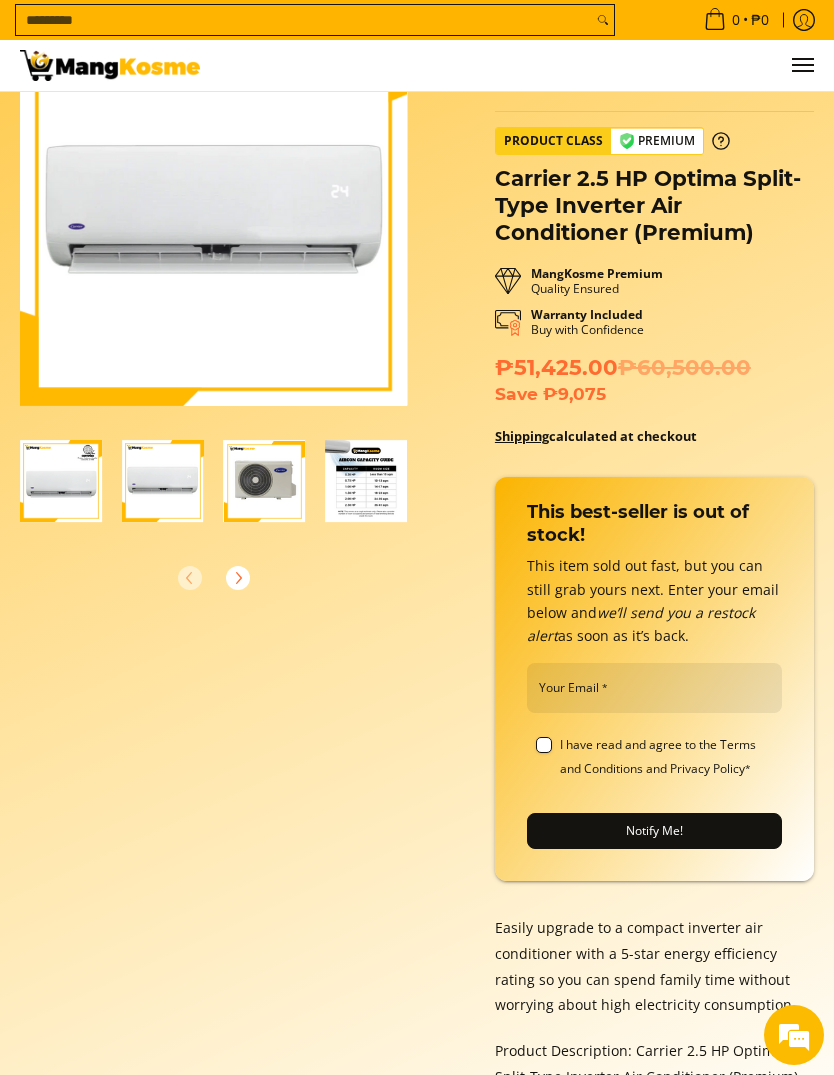 click at bounding box center (61, 481) 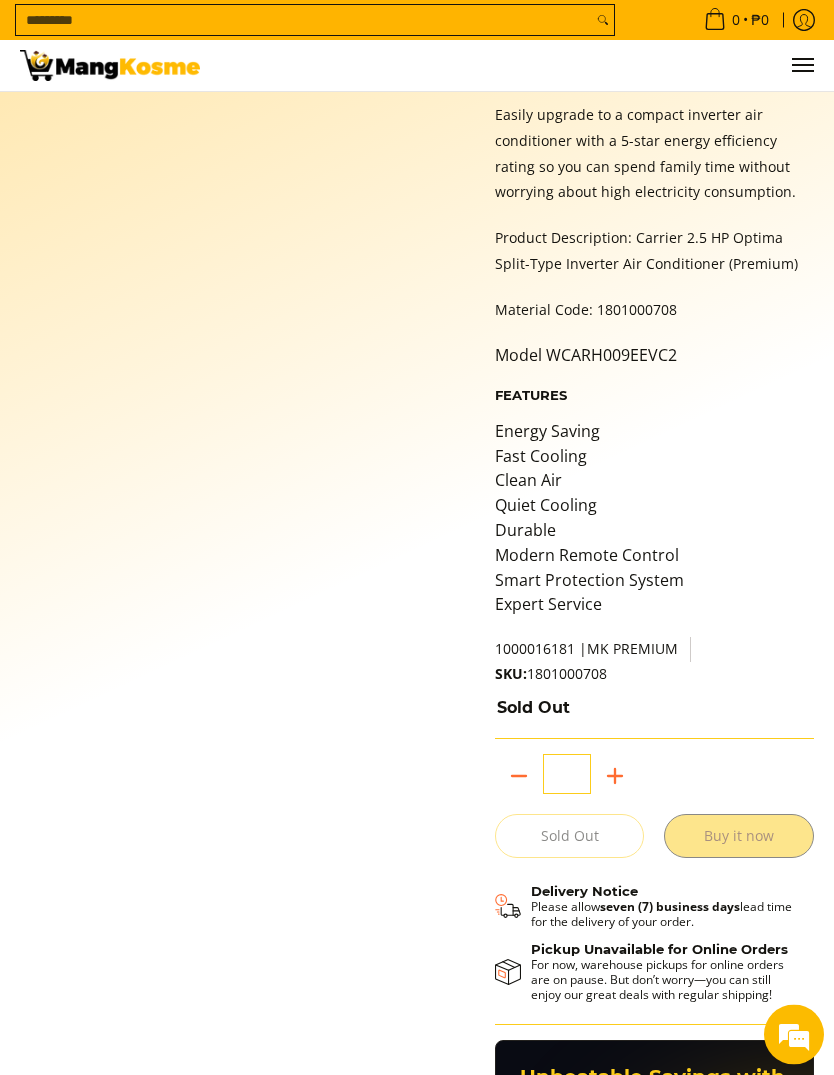 scroll, scrollTop: 958, scrollLeft: 0, axis: vertical 